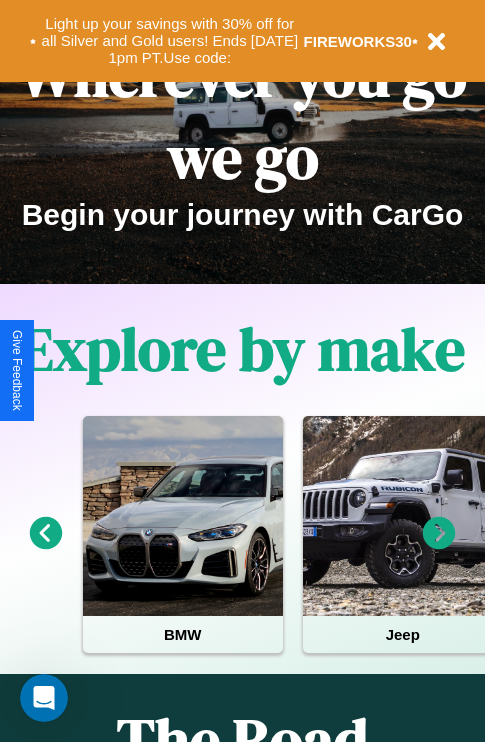 scroll, scrollTop: 0, scrollLeft: 0, axis: both 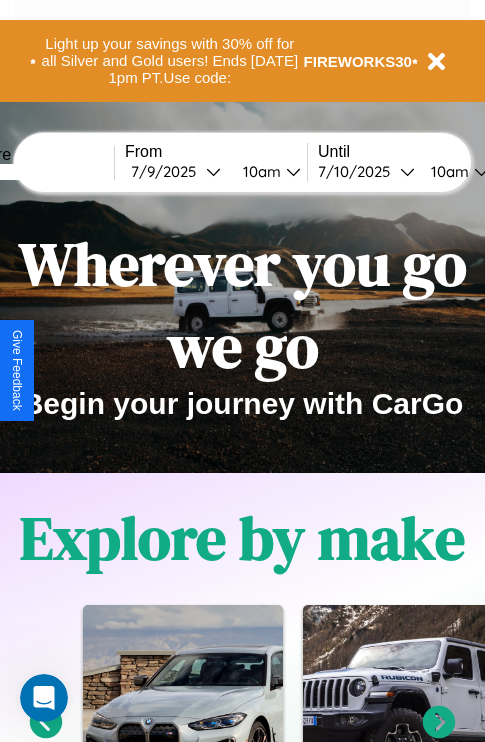 click at bounding box center [39, 172] 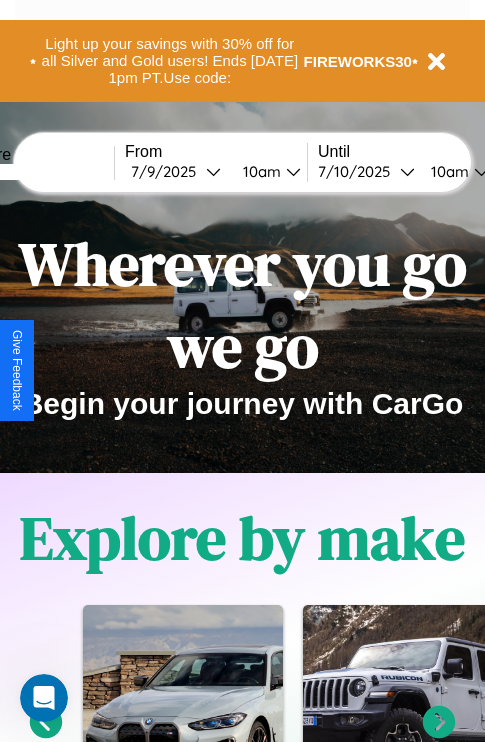 type on "*****" 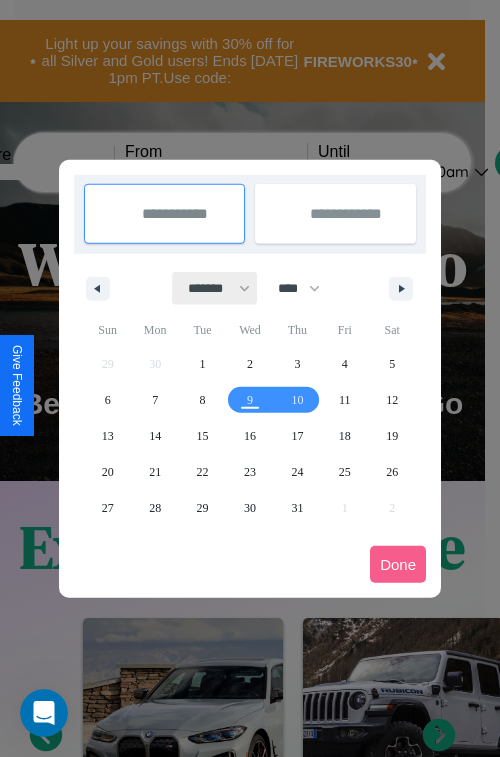 click on "******* ******** ***** ***** *** **** **** ****** ********* ******* ******** ********" at bounding box center [215, 288] 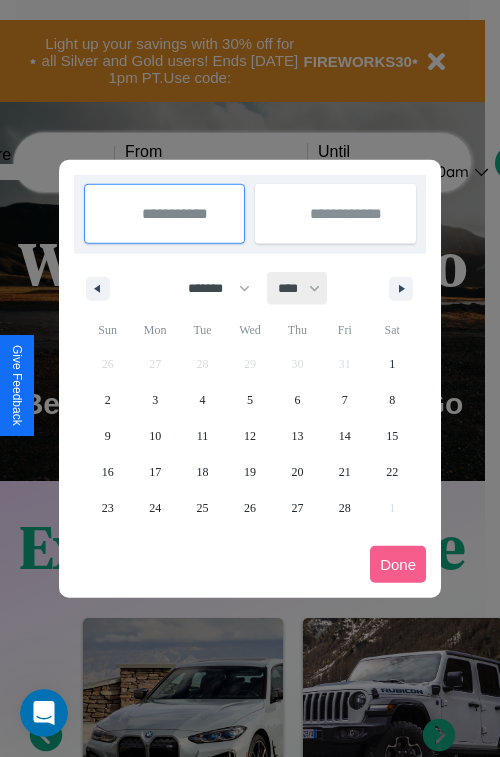 click on "**** **** **** **** **** **** **** **** **** **** **** **** **** **** **** **** **** **** **** **** **** **** **** **** **** **** **** **** **** **** **** **** **** **** **** **** **** **** **** **** **** **** **** **** **** **** **** **** **** **** **** **** **** **** **** **** **** **** **** **** **** **** **** **** **** **** **** **** **** **** **** **** **** **** **** **** **** **** **** **** **** **** **** **** **** **** **** **** **** **** **** **** **** **** **** **** **** **** **** **** **** **** **** **** **** **** **** **** **** **** **** **** **** **** **** **** **** **** **** **** ****" at bounding box center (298, 288) 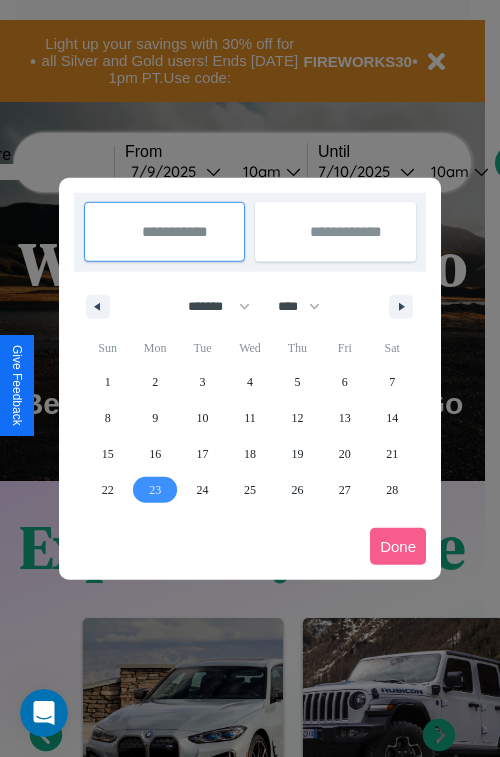 click on "23" at bounding box center (155, 490) 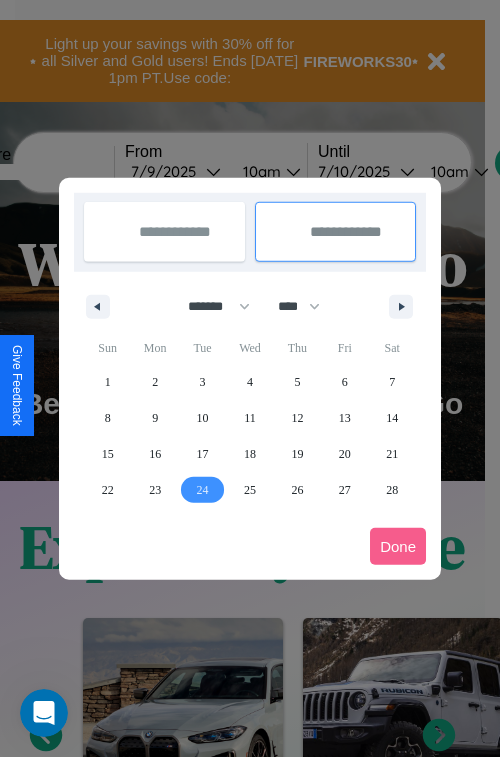 click on "24" at bounding box center [203, 490] 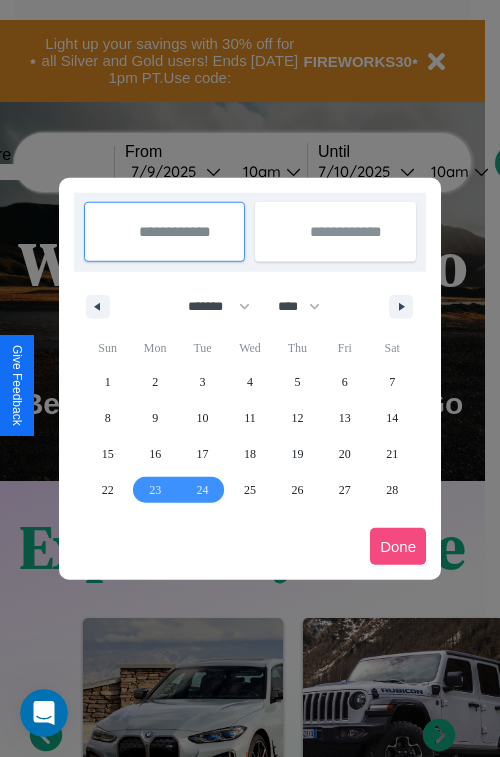 click on "Done" at bounding box center (398, 546) 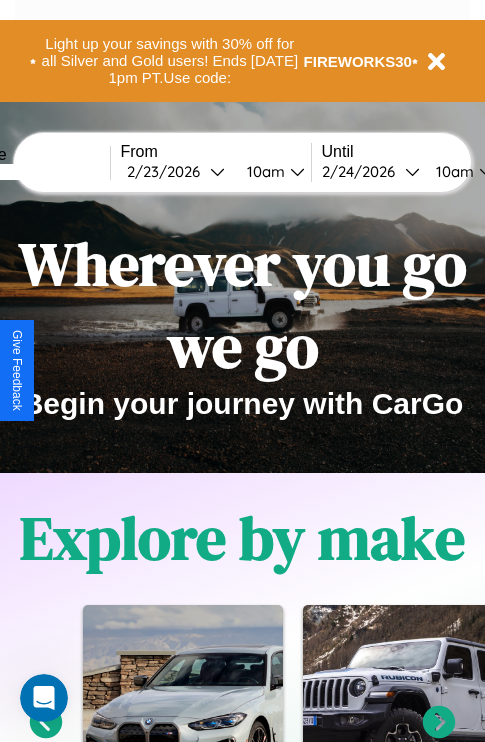 scroll, scrollTop: 0, scrollLeft: 76, axis: horizontal 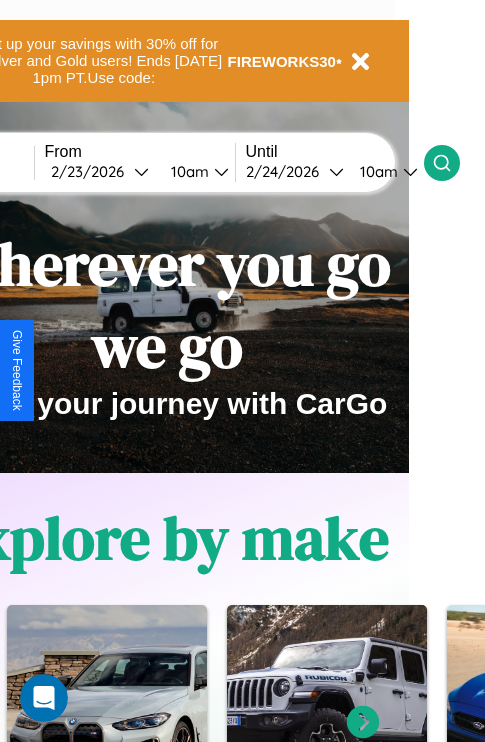 click 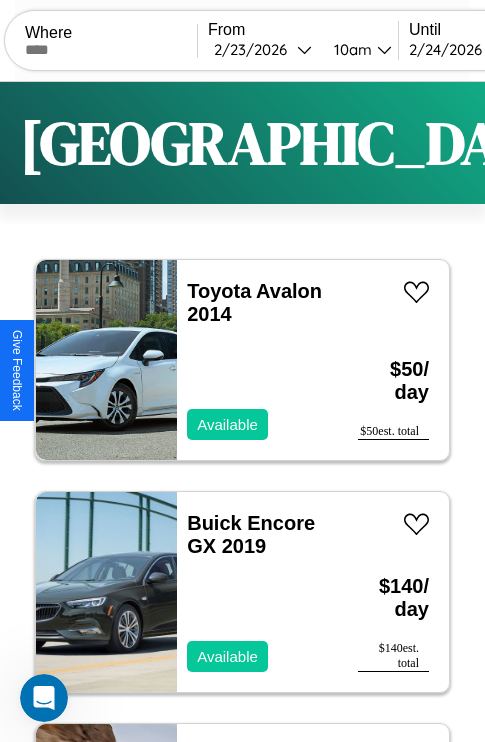 click on "Filters" at bounding box center (640, 143) 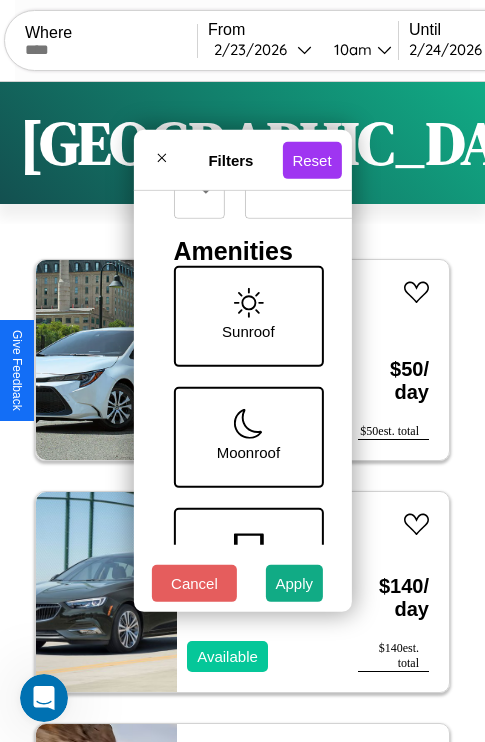 scroll, scrollTop: 651, scrollLeft: 0, axis: vertical 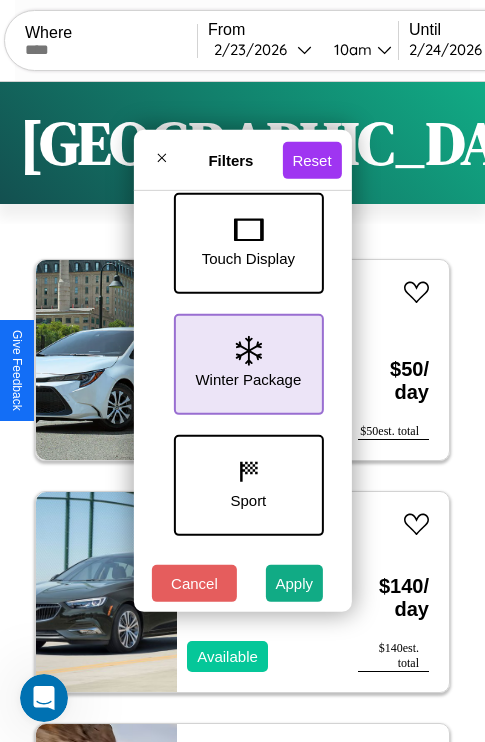 click 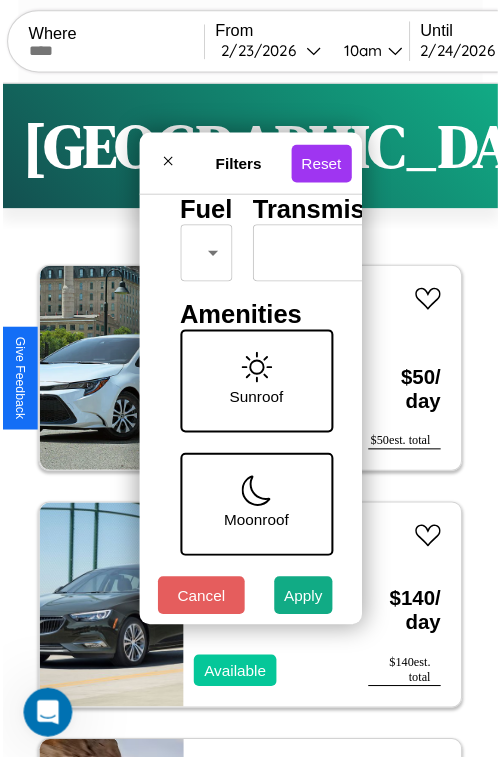scroll, scrollTop: 59, scrollLeft: 0, axis: vertical 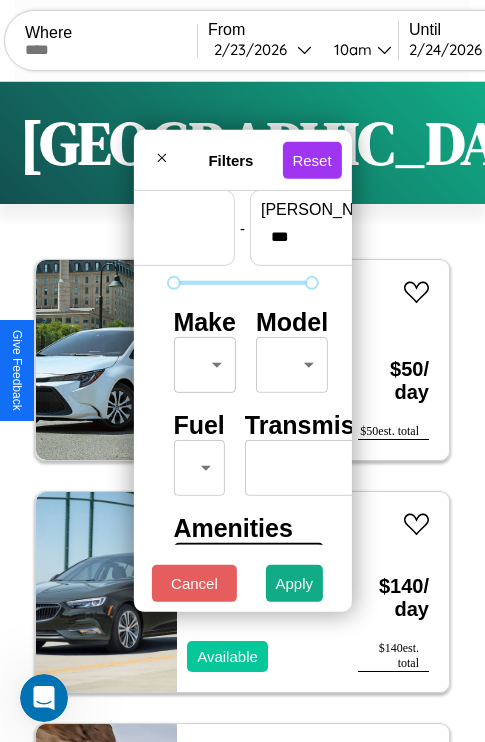 click on "CarGo Where From [DATE] 10am Until [DATE] 10am Become a Host Login Sign Up Osaka Filters 122  cars in this area These cars can be picked up in this city. Toyota   Avalon   2014 Available $ 50  / day $ 50  est. total Buick   Encore GX   2019 Available $ 140  / day $ 140  est. total Mercedes   L1117   2014 Available $ 60  / day $ 60  est. total Lexus   LC   2016 Available $ 180  / day $ 180  est. total Lamborghini   Aventador   2017 Available $ 160  / day $ 160  est. total Subaru   B9 Tribeca   2018 Available $ 140  / day $ 140  est. total Infiniti   QX80   2021 Unavailable $ 50  / day $ 50  est. total Lamborghini   Revuelto   2014 Unavailable $ 80  / day $ 80  est. total Mazda   Mazda5   2019 Available $ 40  / day $ 40  est. total Toyota   RAV4 PHEV   2017 Available $ 140  / day $ 140  est. total Toyota   Cargo Van   2023 Available $ 60  / day $ 60  est. total Volvo   XC60   2017 Available $ 200  / day $ 200  est. total Ferrari   599 GTB   2014 Available $ 50  / day $ 50  est. total Land Rover" at bounding box center [242, 412] 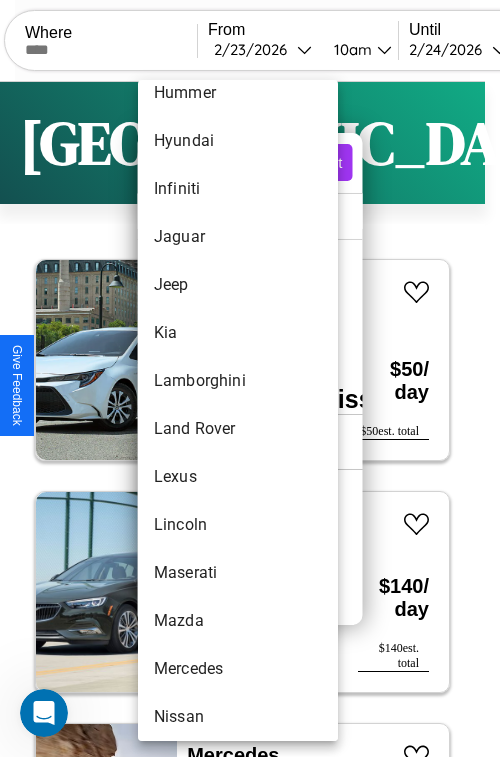 scroll, scrollTop: 1083, scrollLeft: 0, axis: vertical 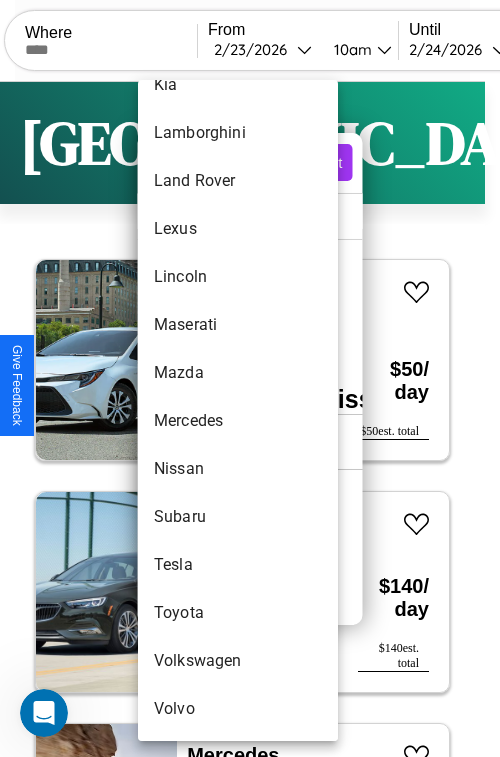 click on "Volkswagen" at bounding box center [238, 661] 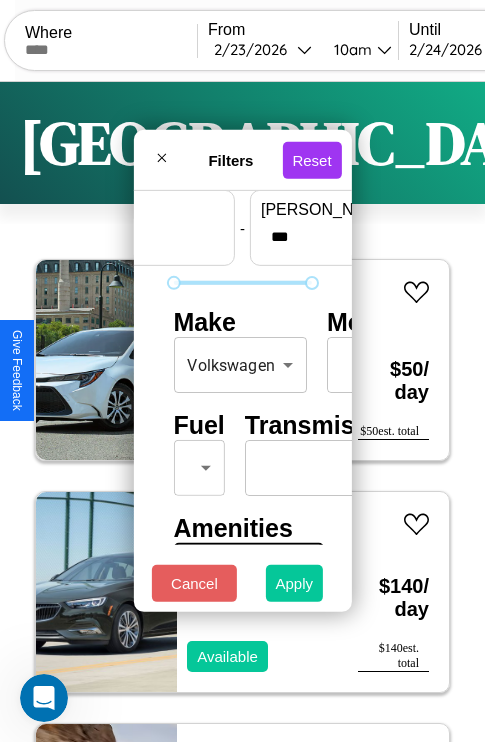 click on "Apply" at bounding box center (295, 583) 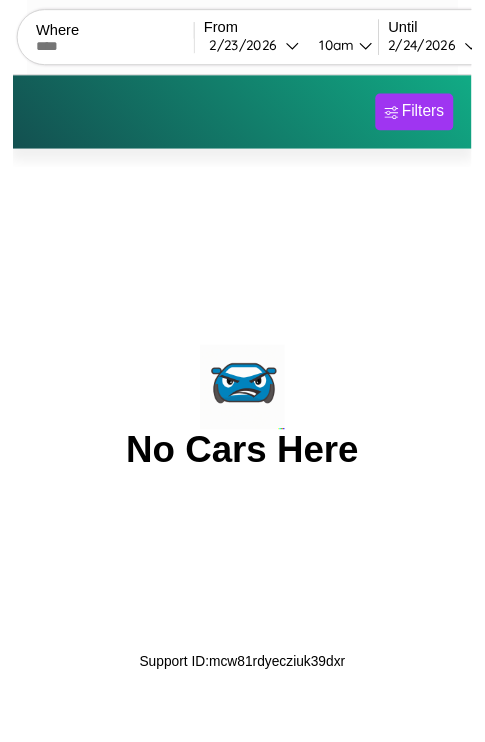 scroll, scrollTop: 0, scrollLeft: 0, axis: both 